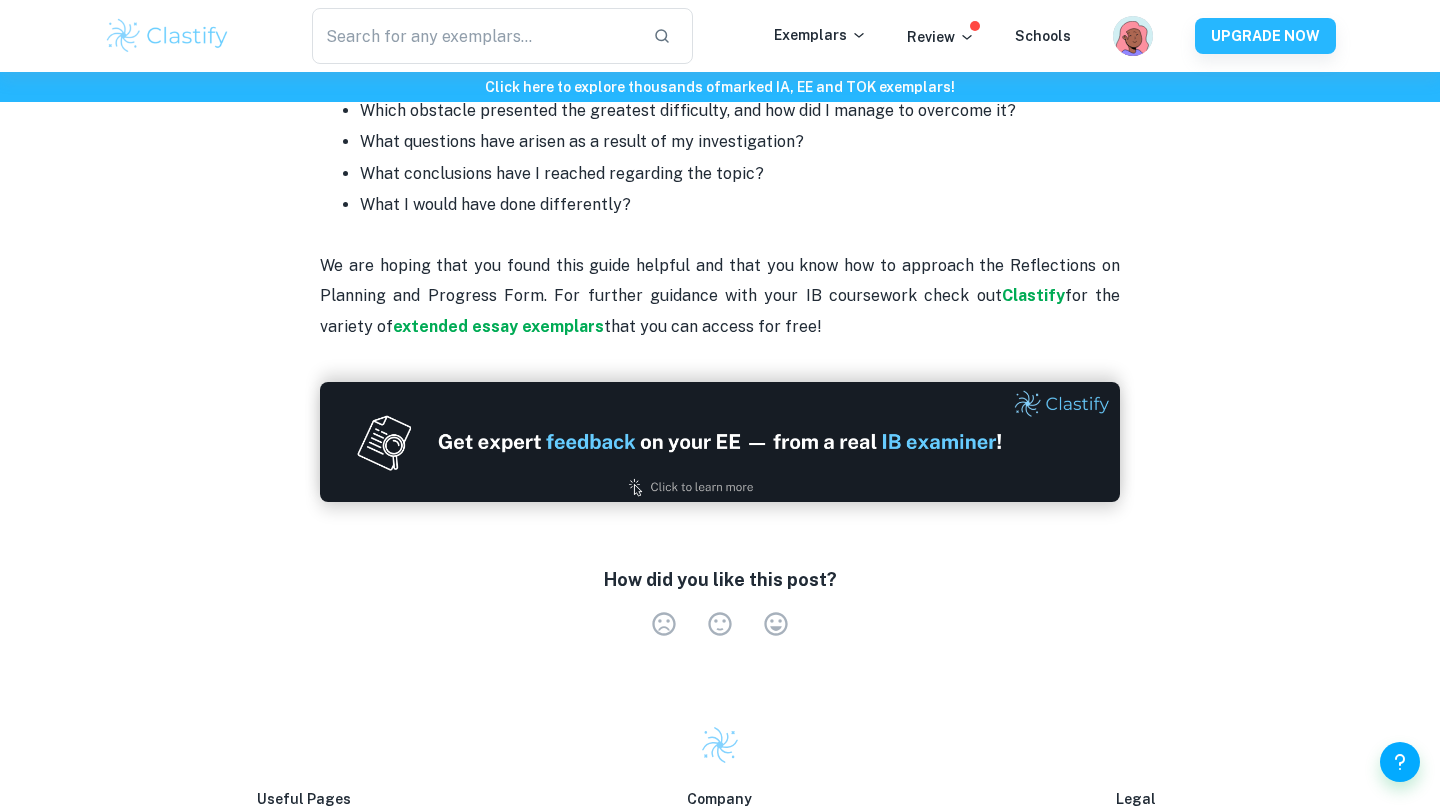 scroll, scrollTop: 2730, scrollLeft: 0, axis: vertical 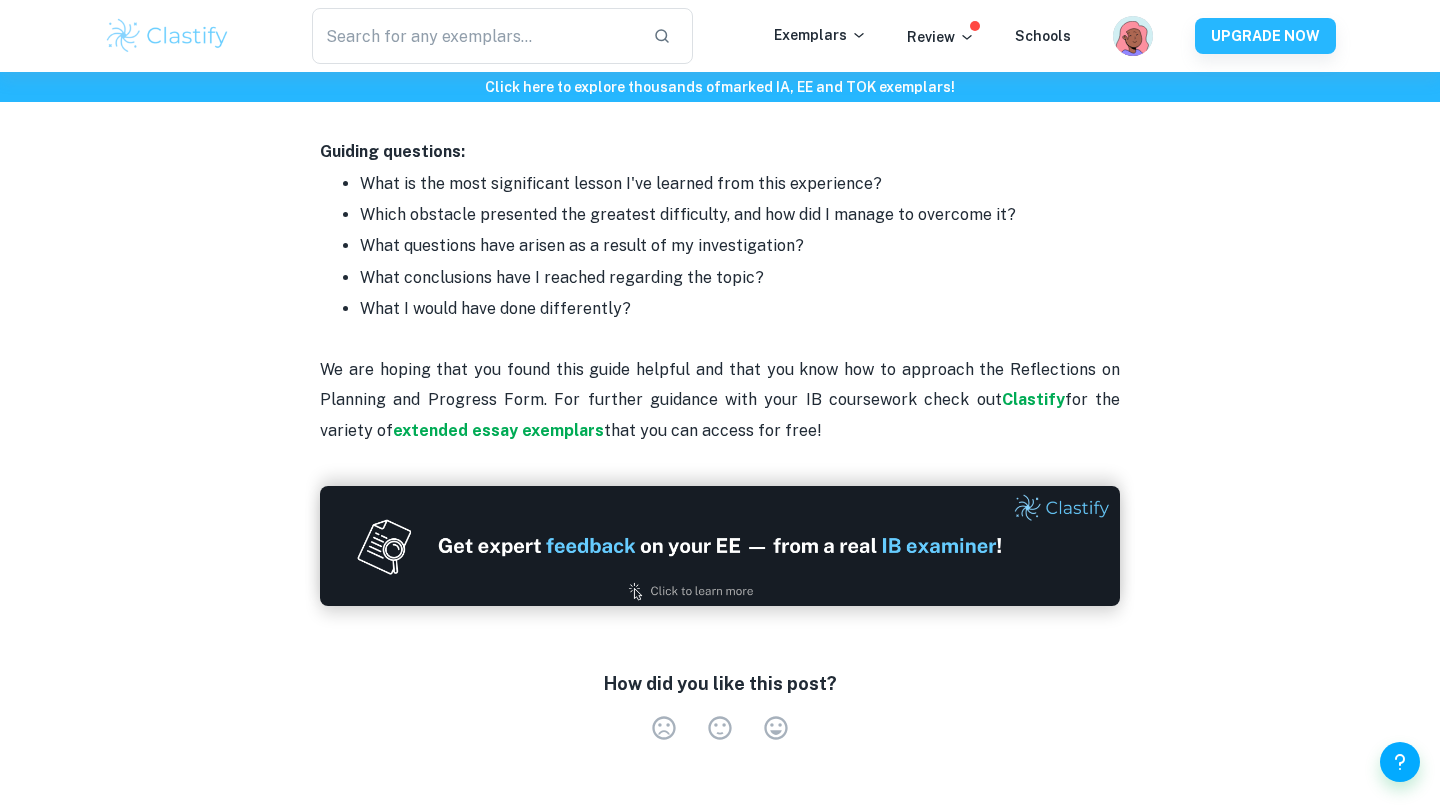 click on "What I would have done differently?" at bounding box center [740, 309] 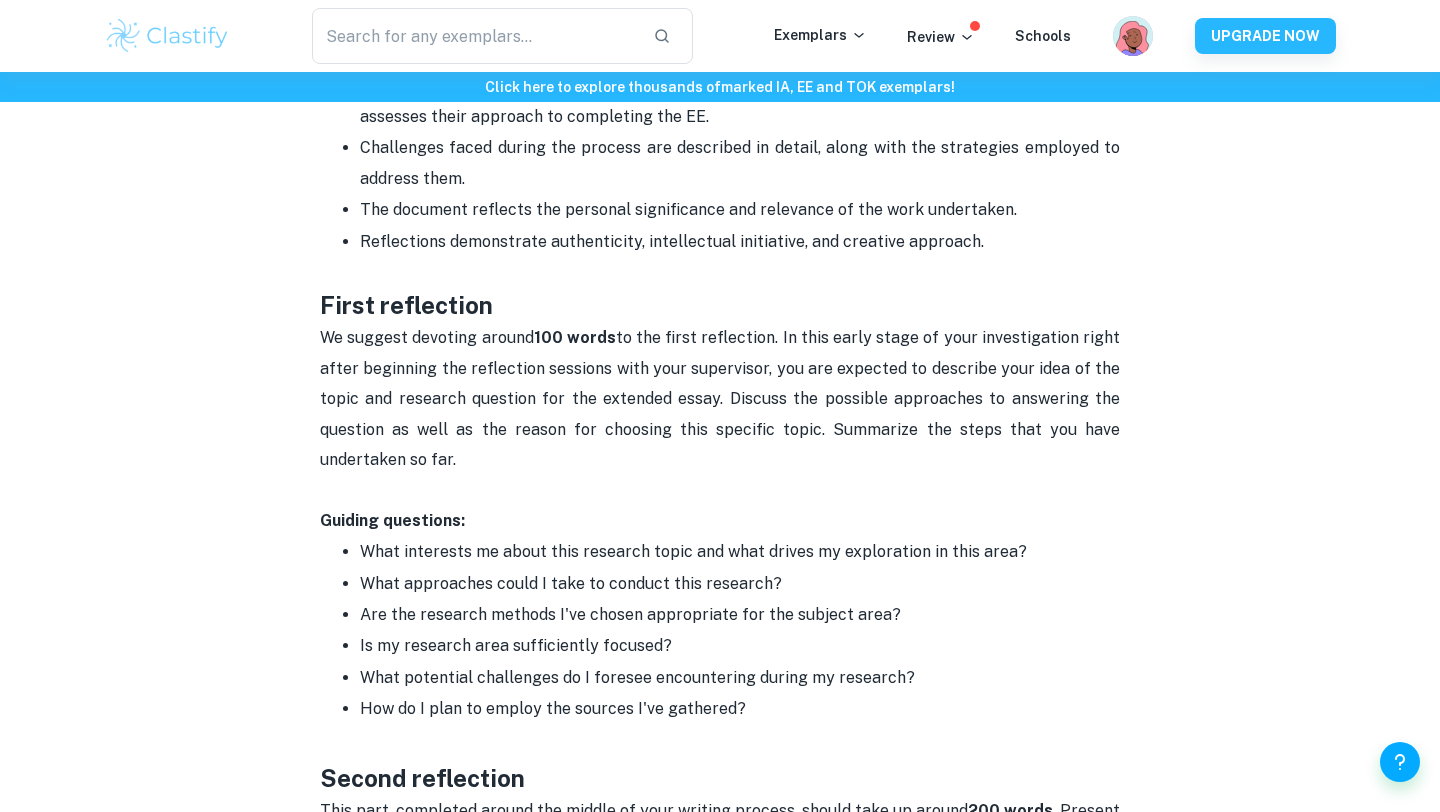 scroll, scrollTop: 1300, scrollLeft: 0, axis: vertical 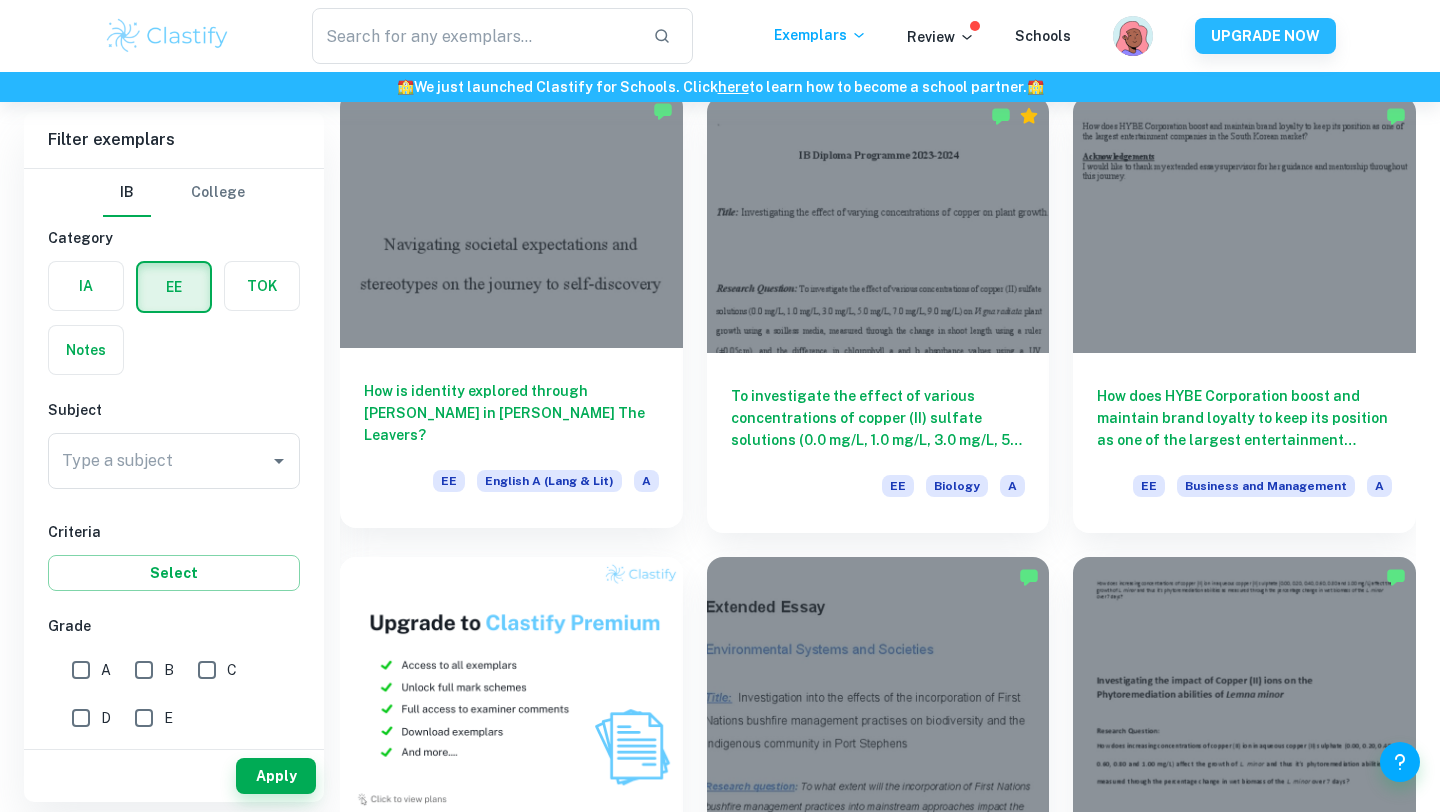 click on "How is identity explored through Deming Guo in Lisa Ko’s The Leavers?" at bounding box center [511, 413] 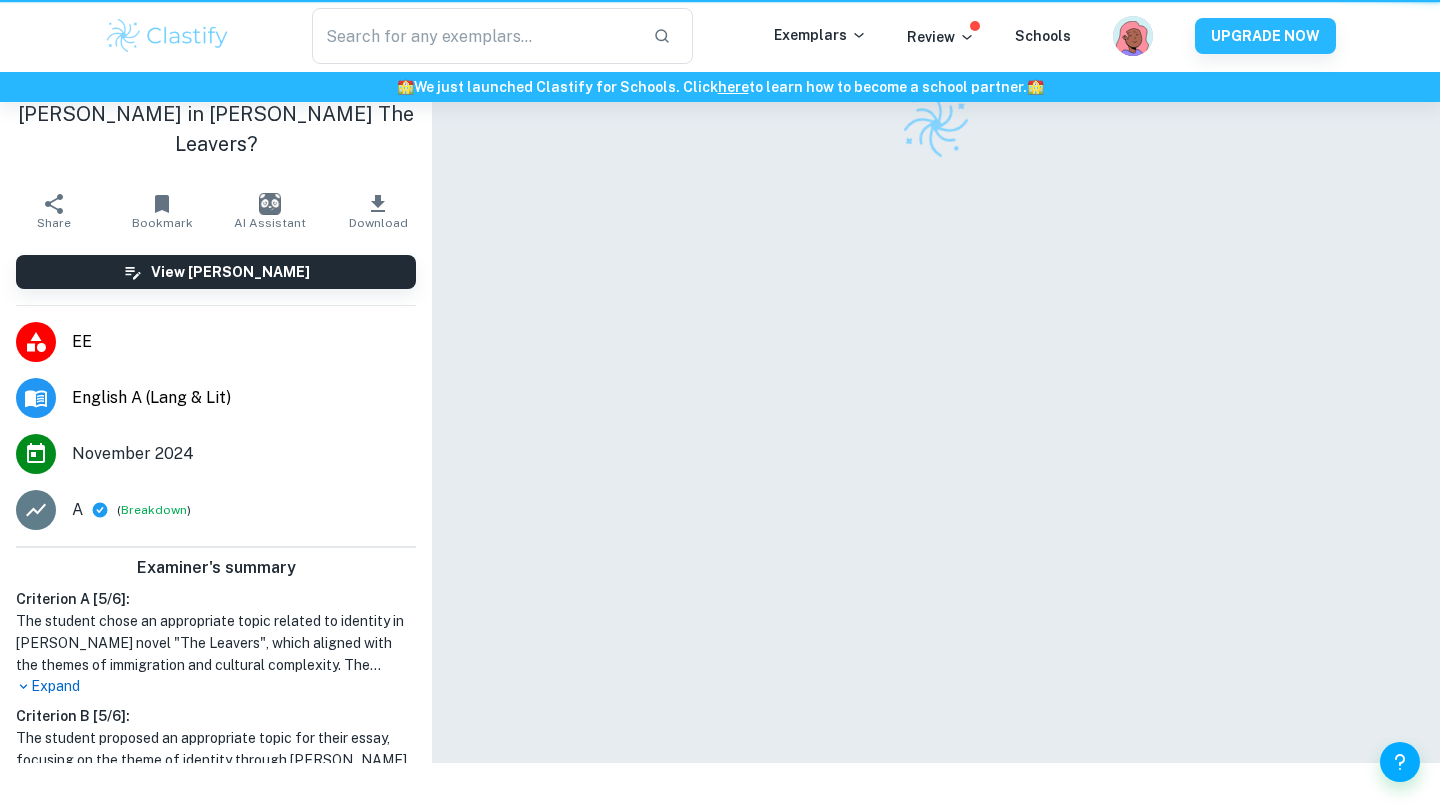 scroll, scrollTop: 0, scrollLeft: 0, axis: both 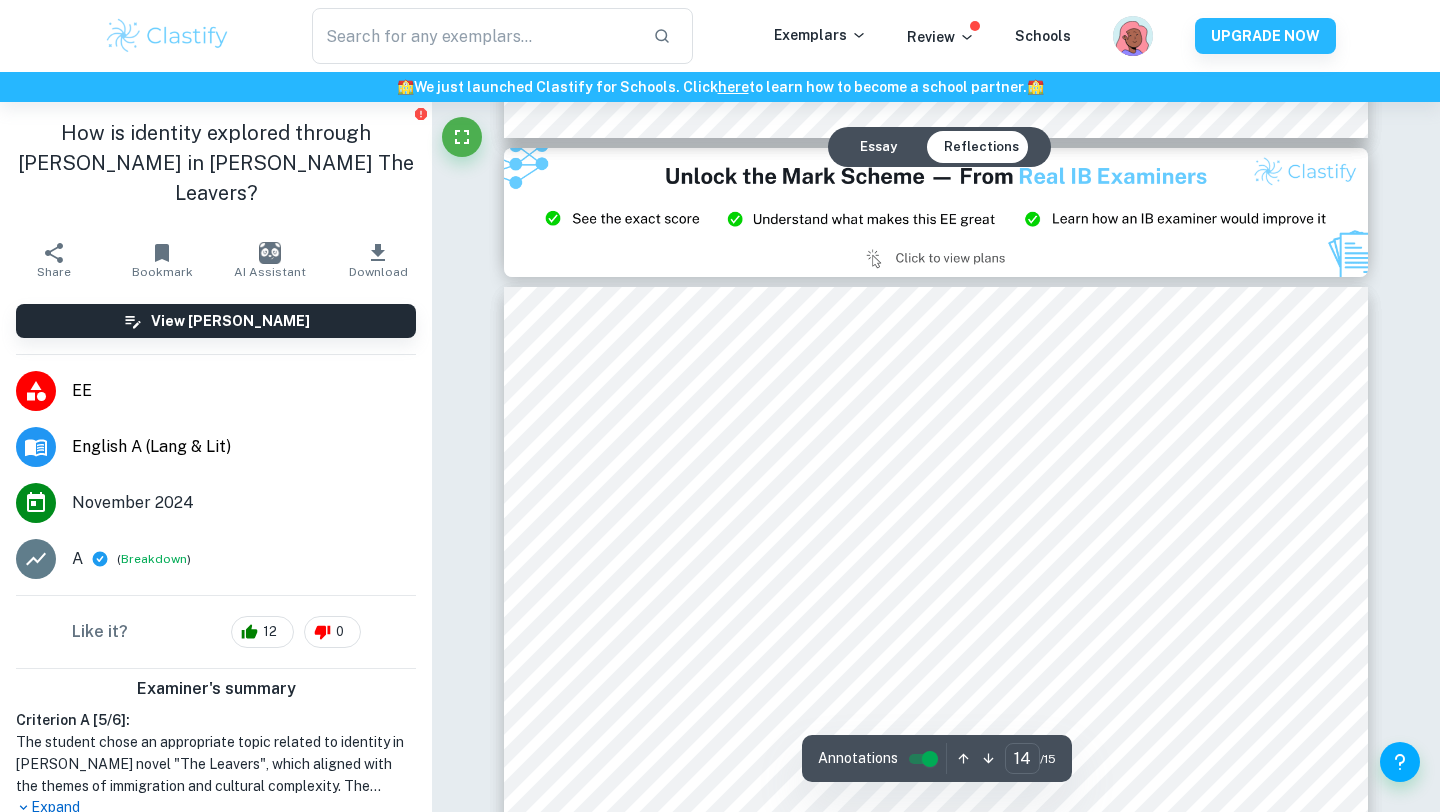 type on "15" 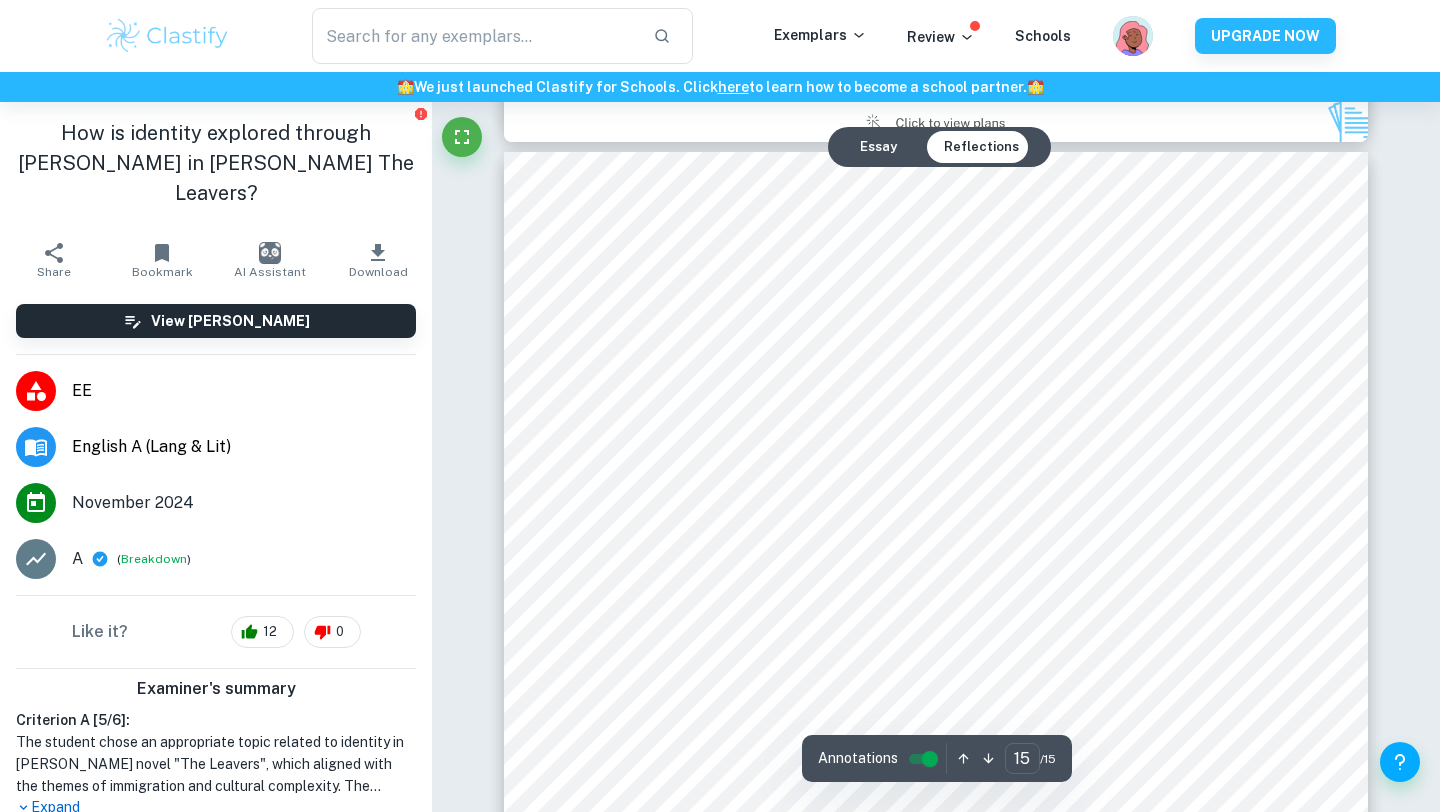 scroll, scrollTop: 17749, scrollLeft: 0, axis: vertical 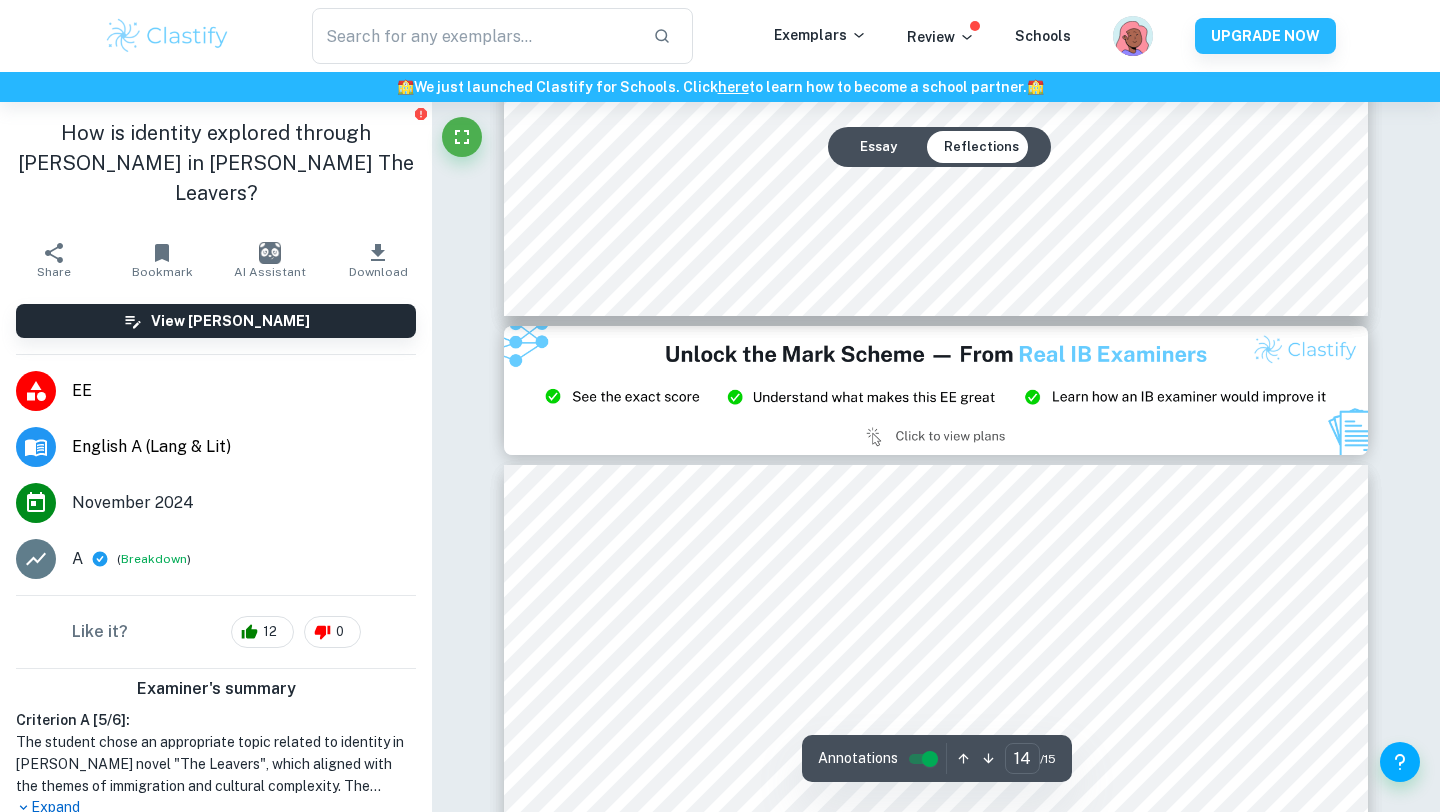 type on "15" 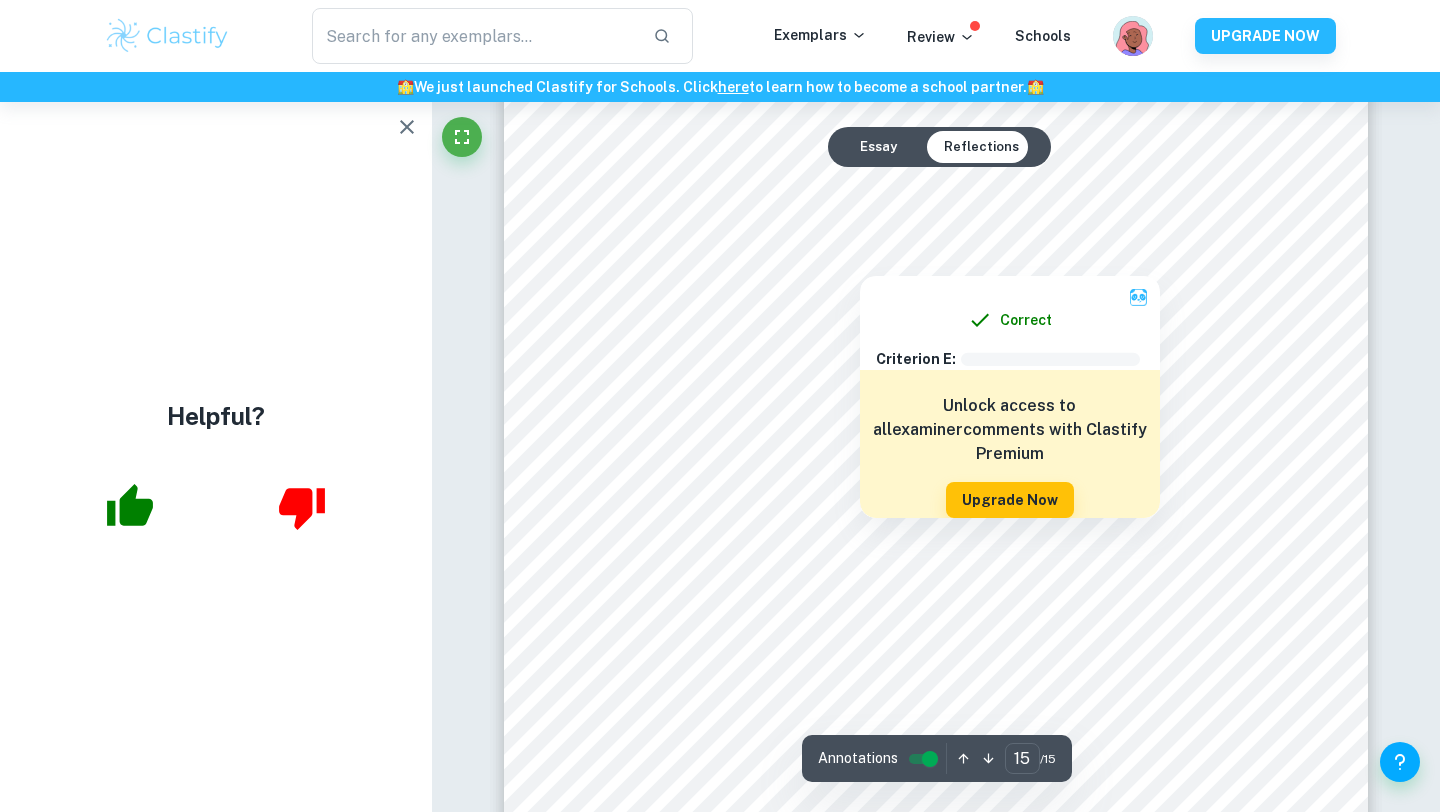scroll, scrollTop: 17859, scrollLeft: 0, axis: vertical 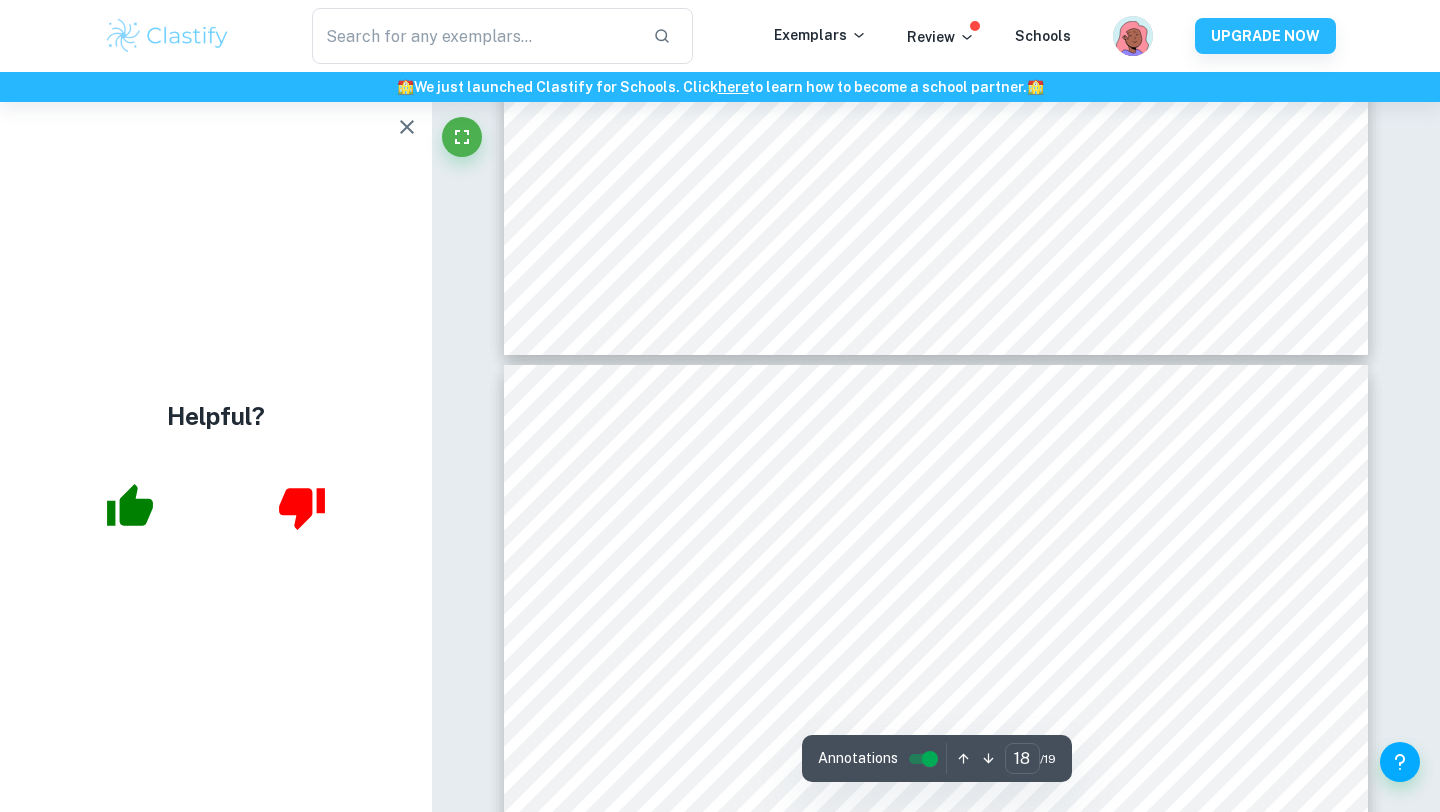 type on "17" 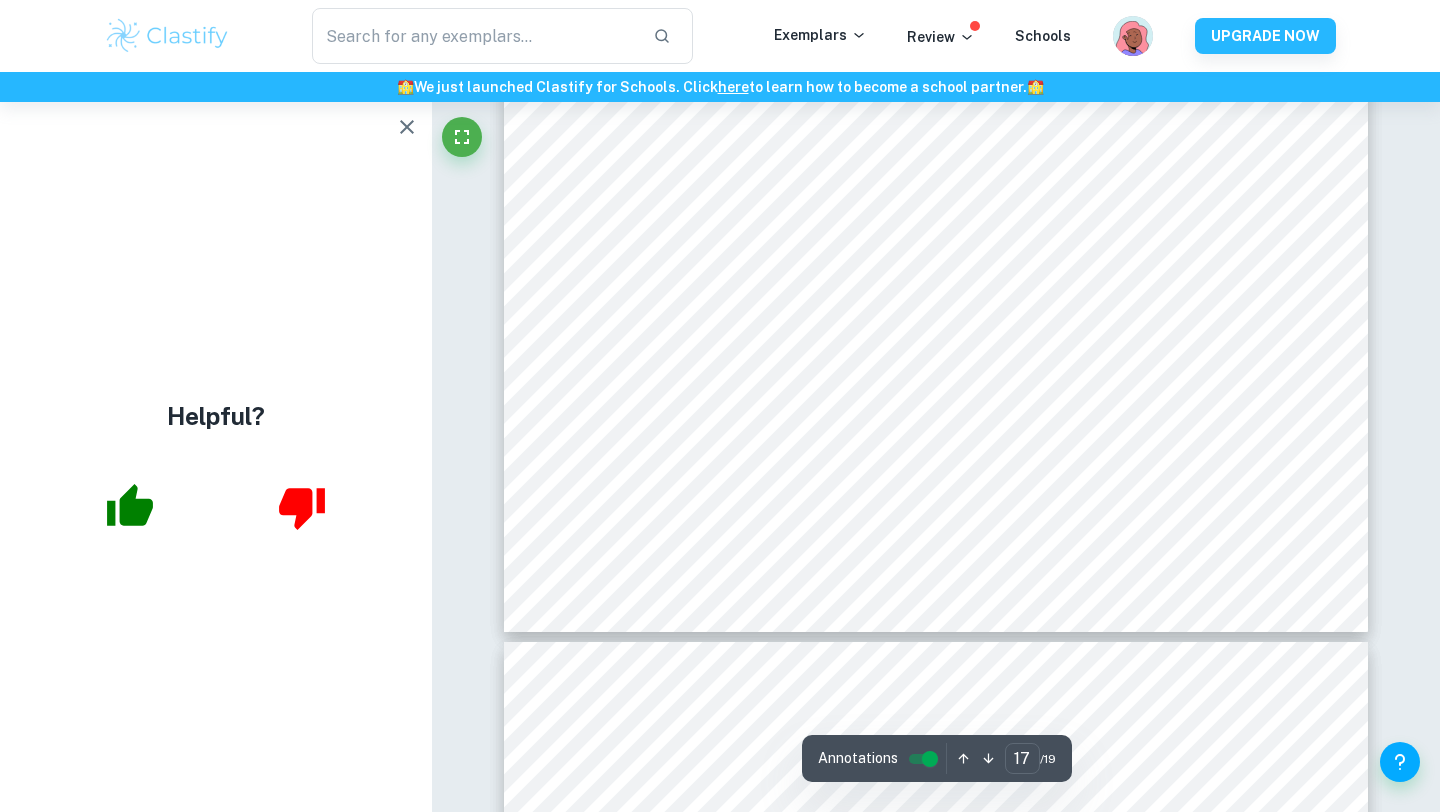 scroll, scrollTop: 19210, scrollLeft: 0, axis: vertical 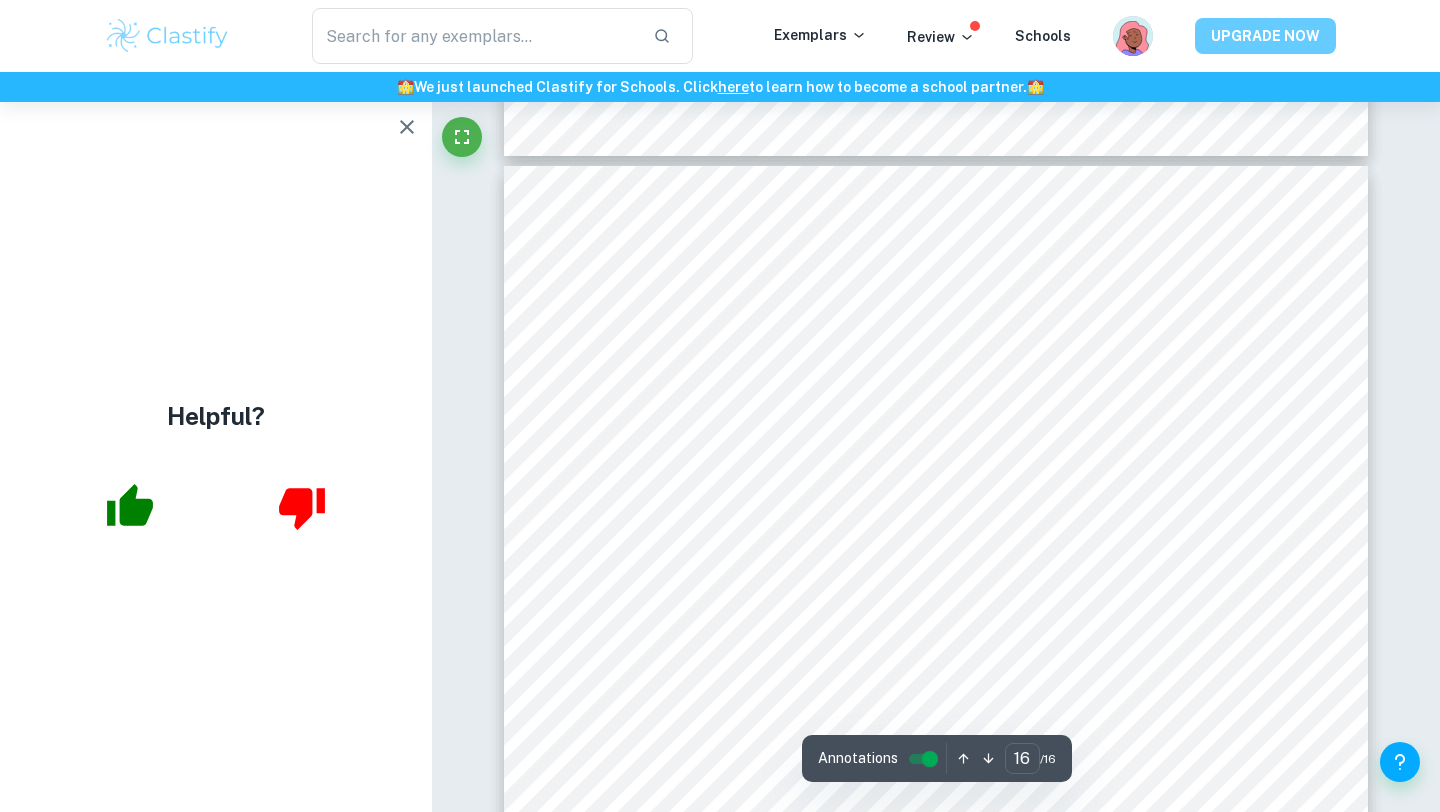 type on "15" 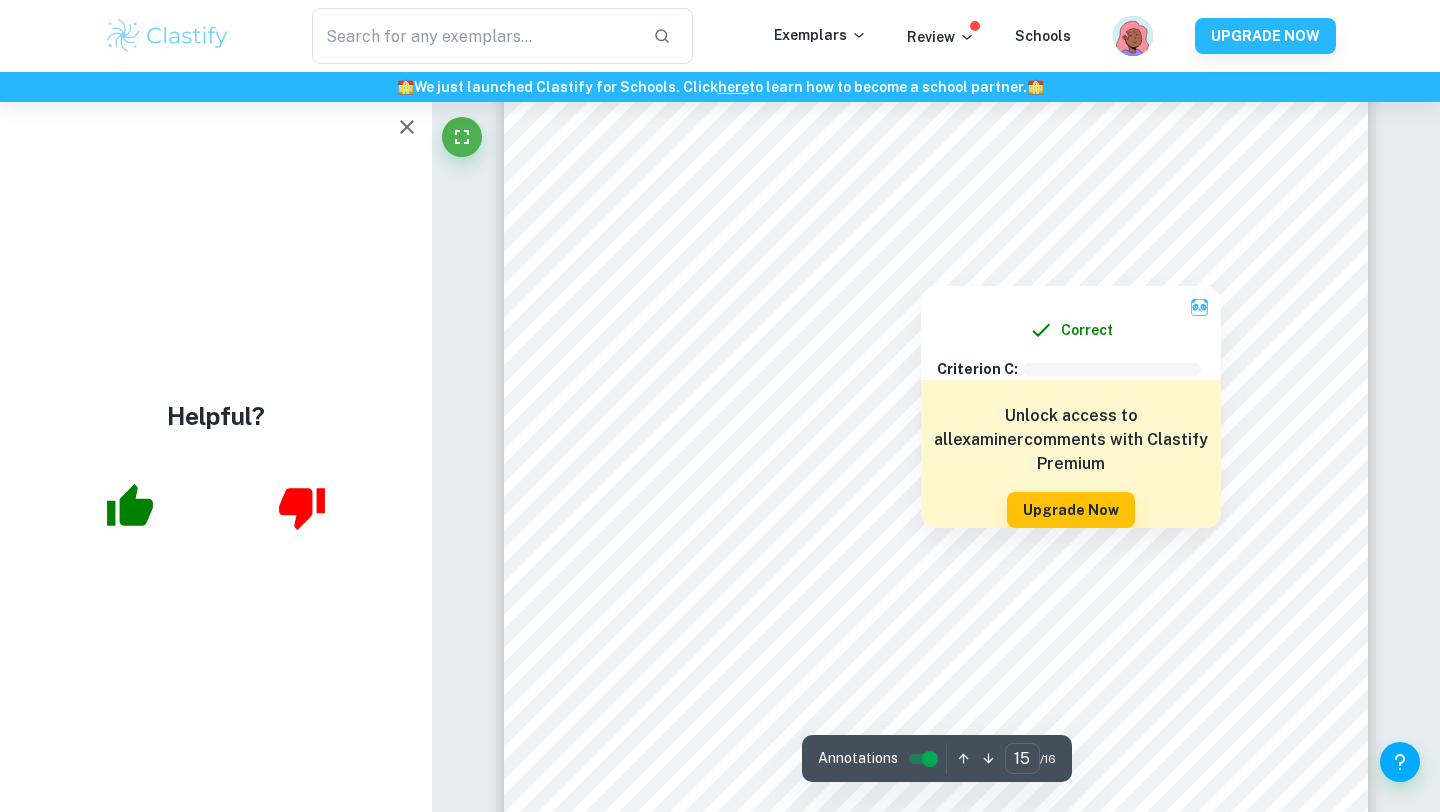 scroll, scrollTop: 16255, scrollLeft: 0, axis: vertical 